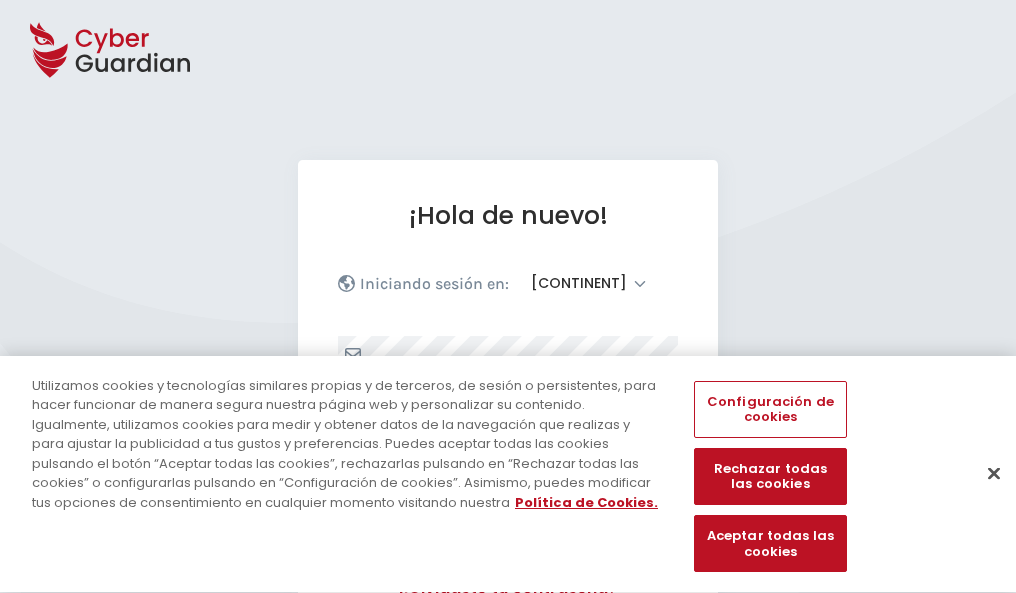 select on "América" 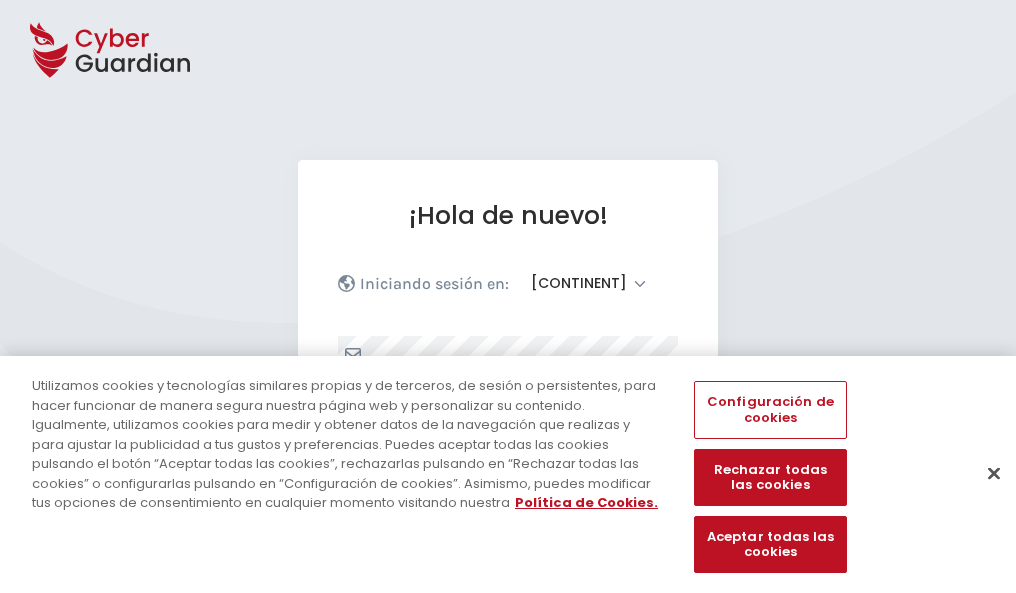 scroll, scrollTop: 0, scrollLeft: 0, axis: both 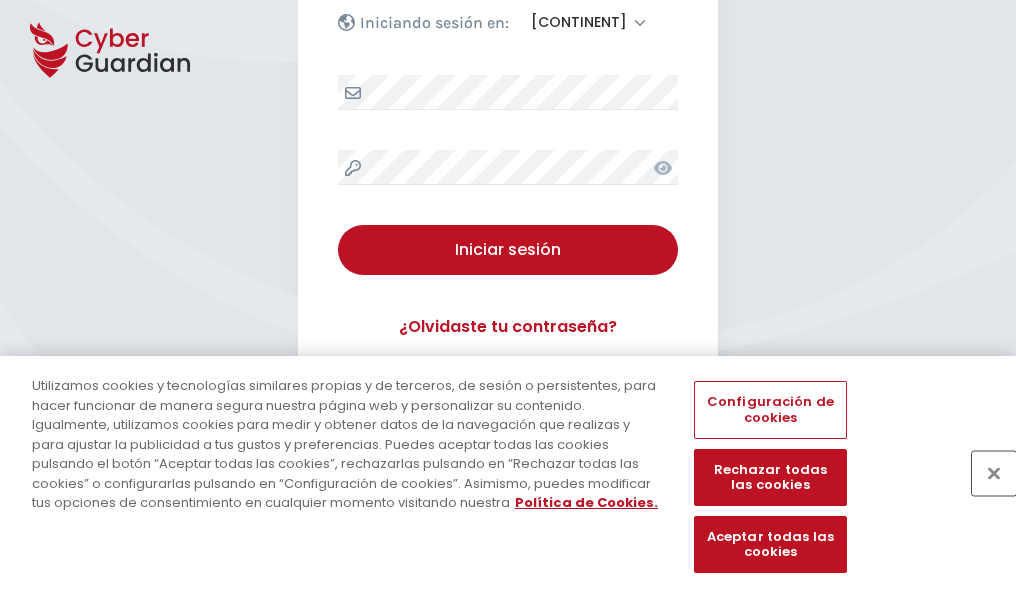 click at bounding box center [994, 473] 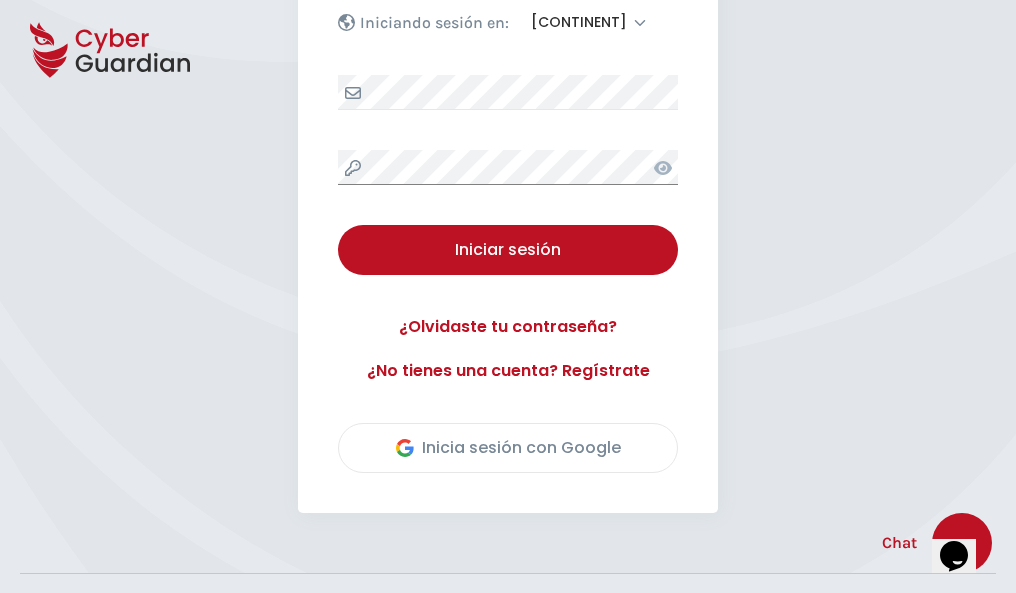 scroll, scrollTop: 454, scrollLeft: 0, axis: vertical 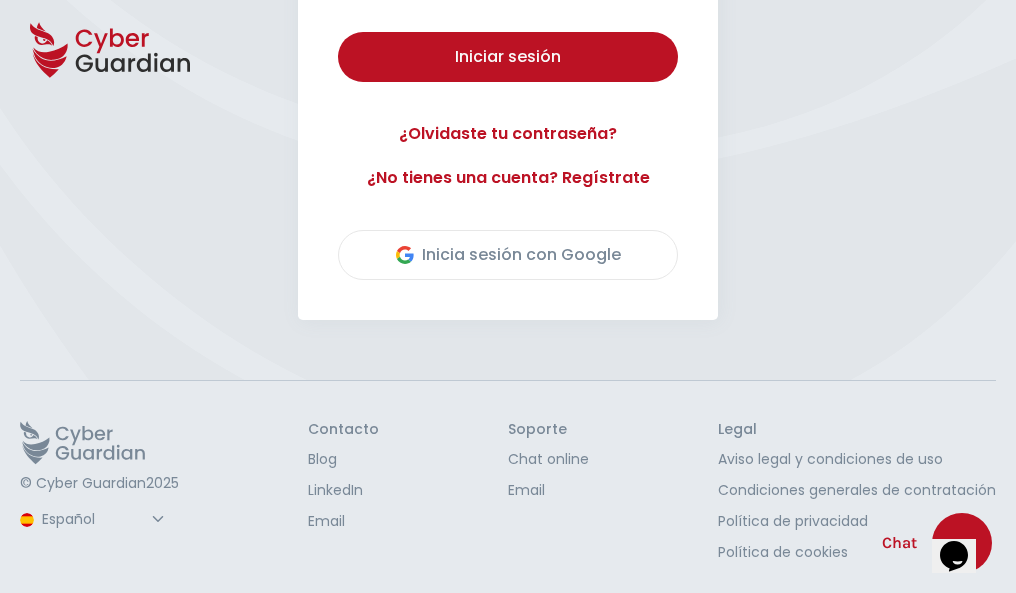 type 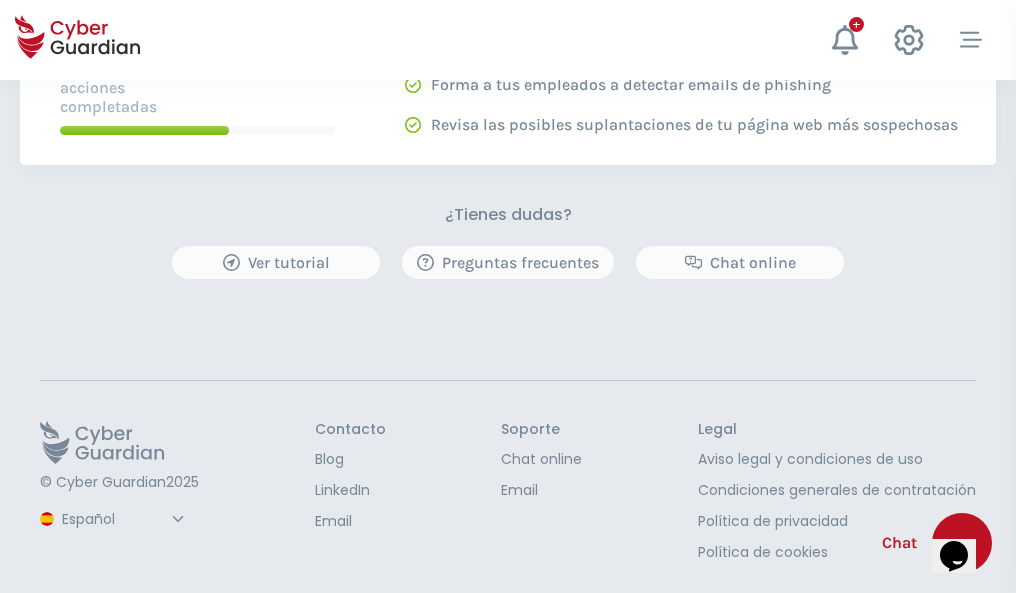 scroll, scrollTop: 0, scrollLeft: 0, axis: both 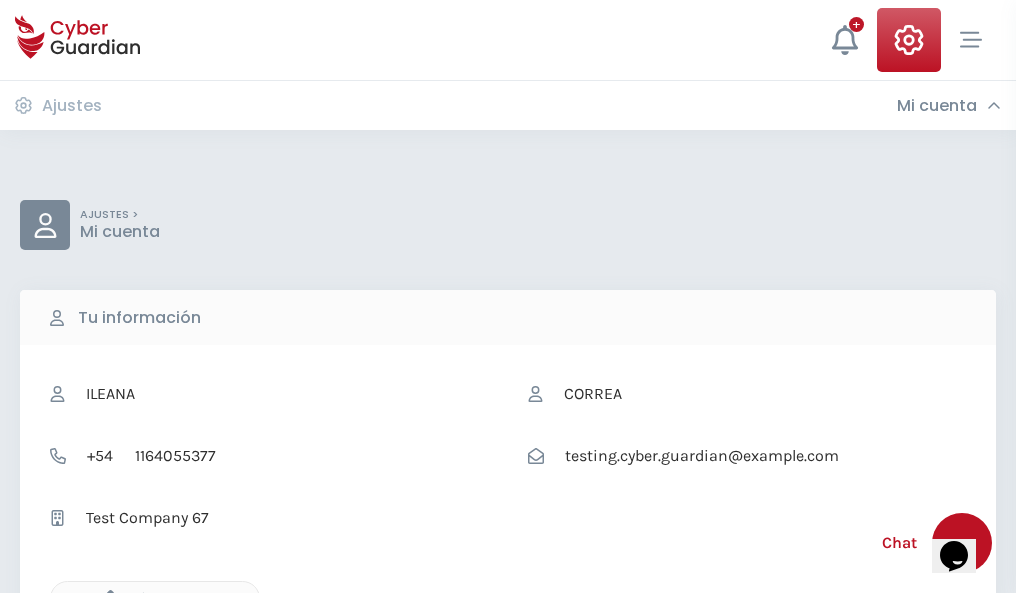 click 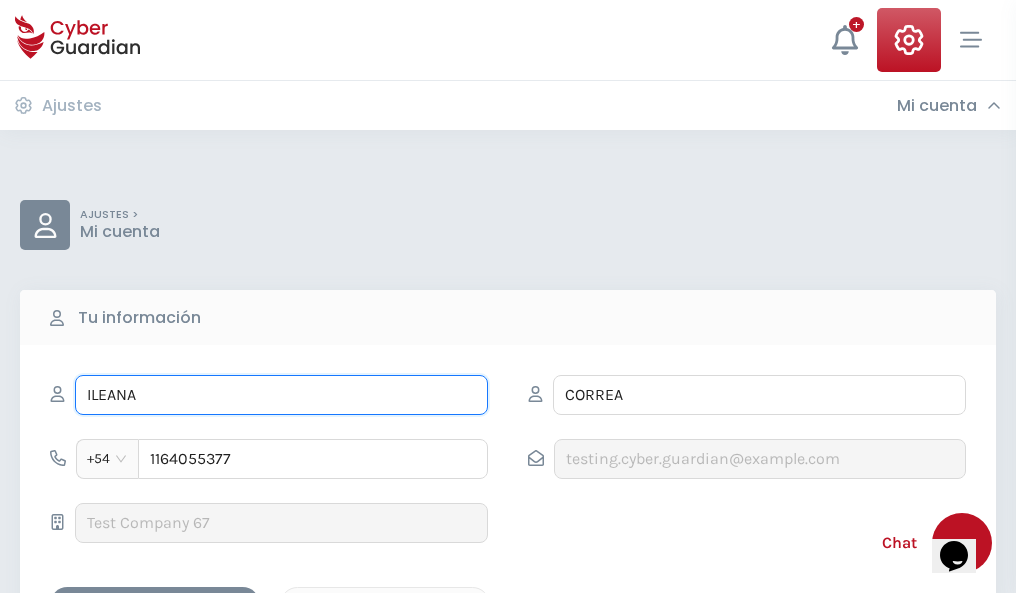 click on "ILEANA" at bounding box center [281, 395] 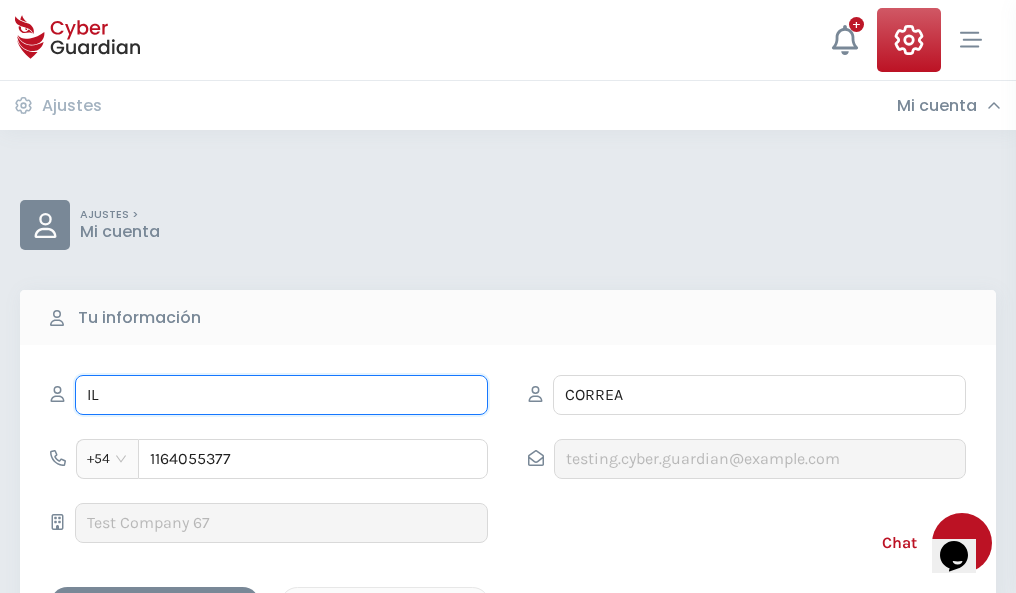 type on "I" 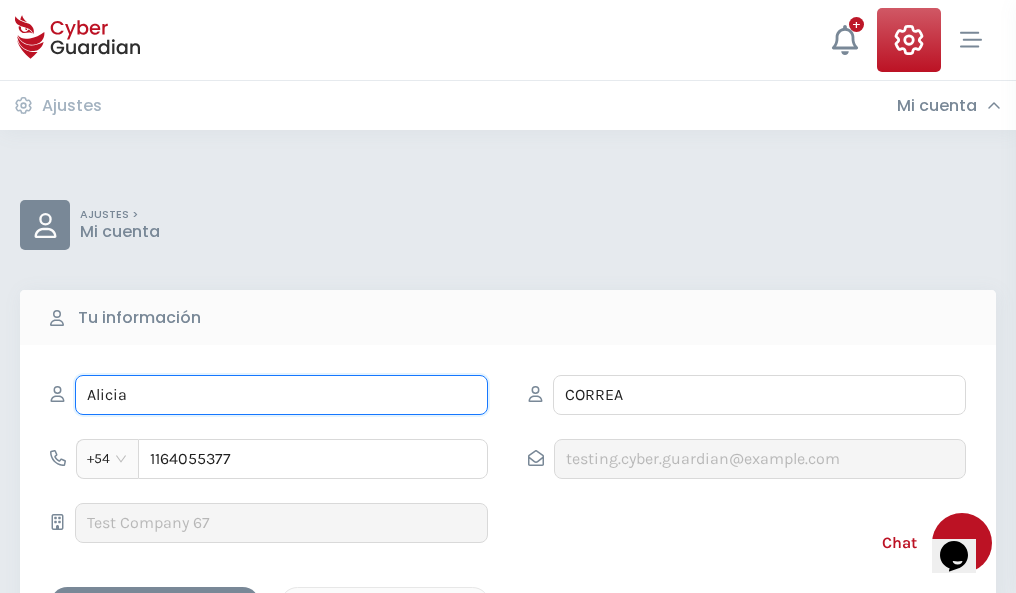type on "Alicia" 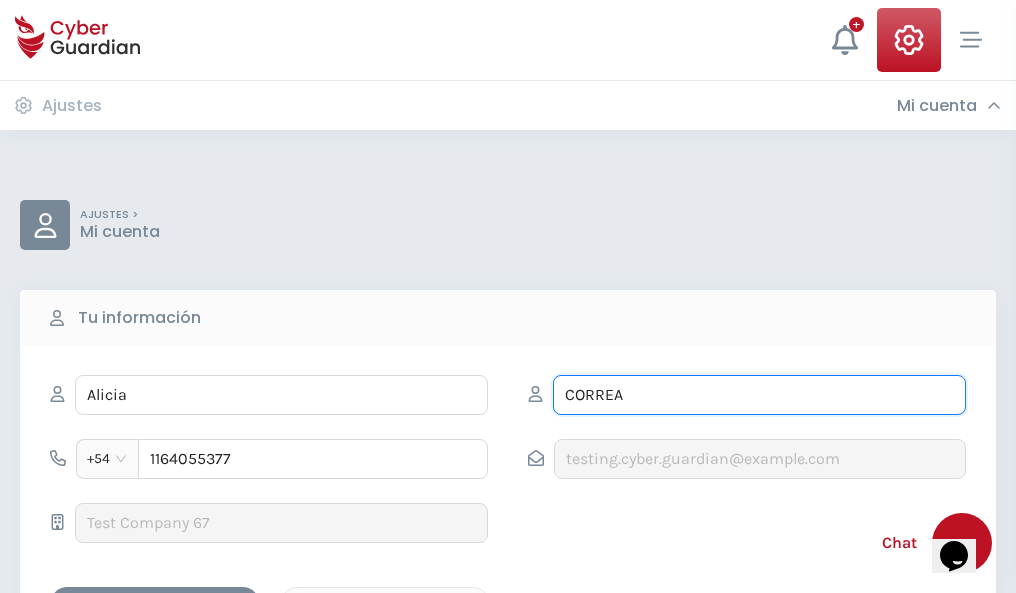 click on "CORREA" at bounding box center [759, 395] 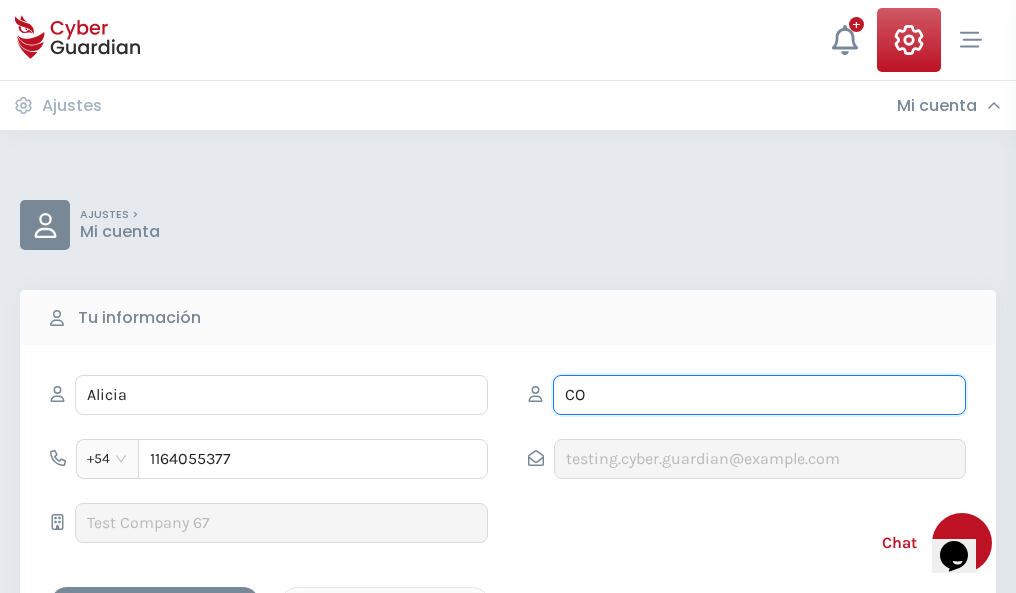 type on "C" 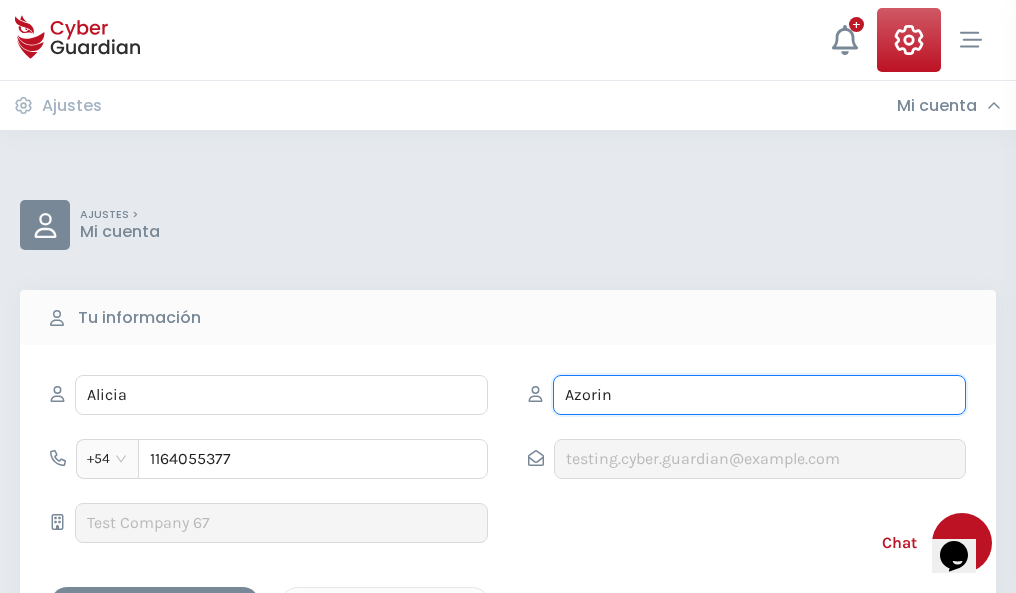 type on "Azorin" 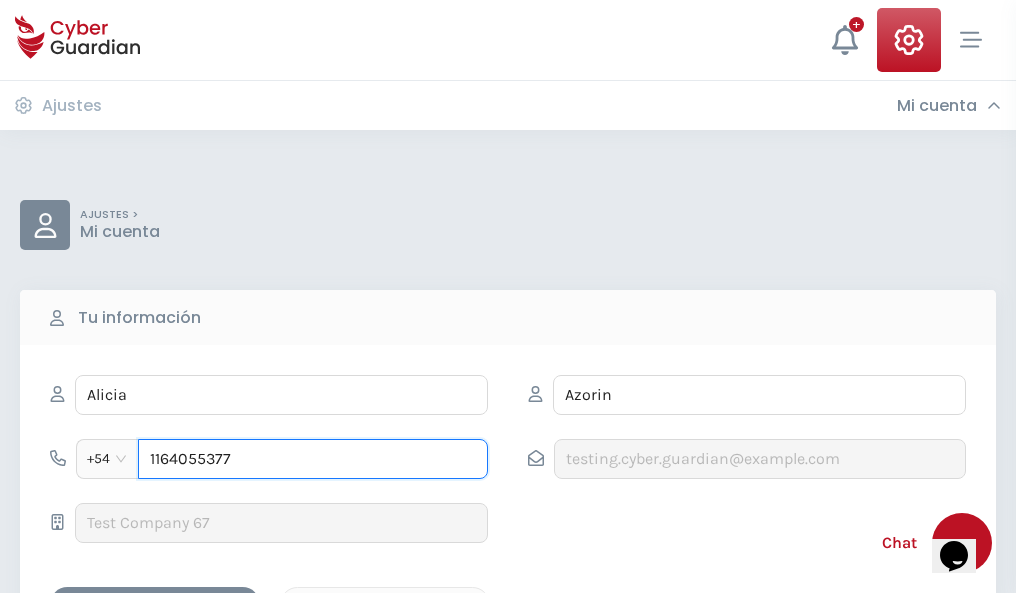 click on "1164055377" at bounding box center [313, 459] 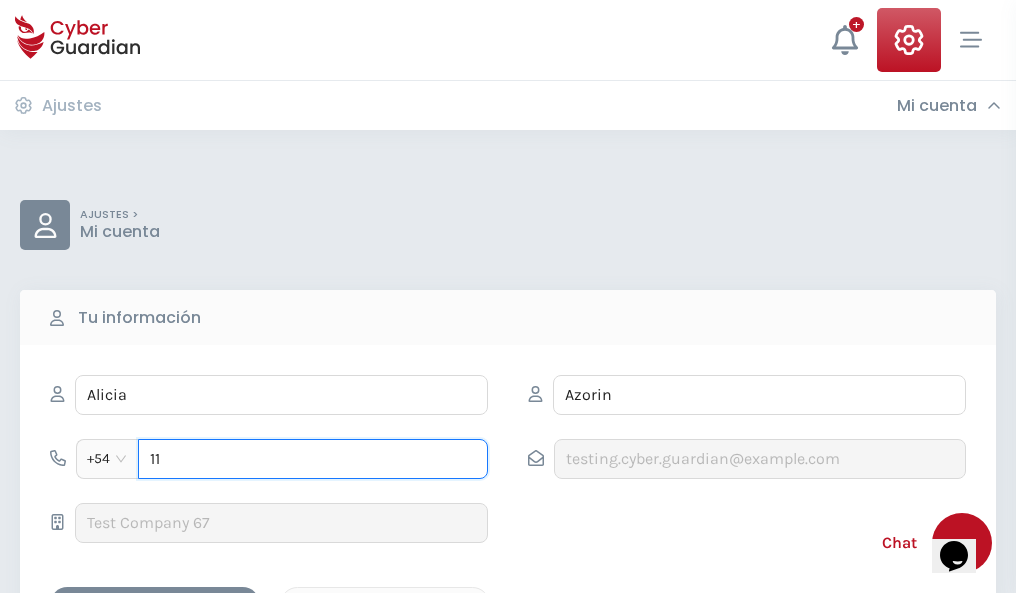type on "1" 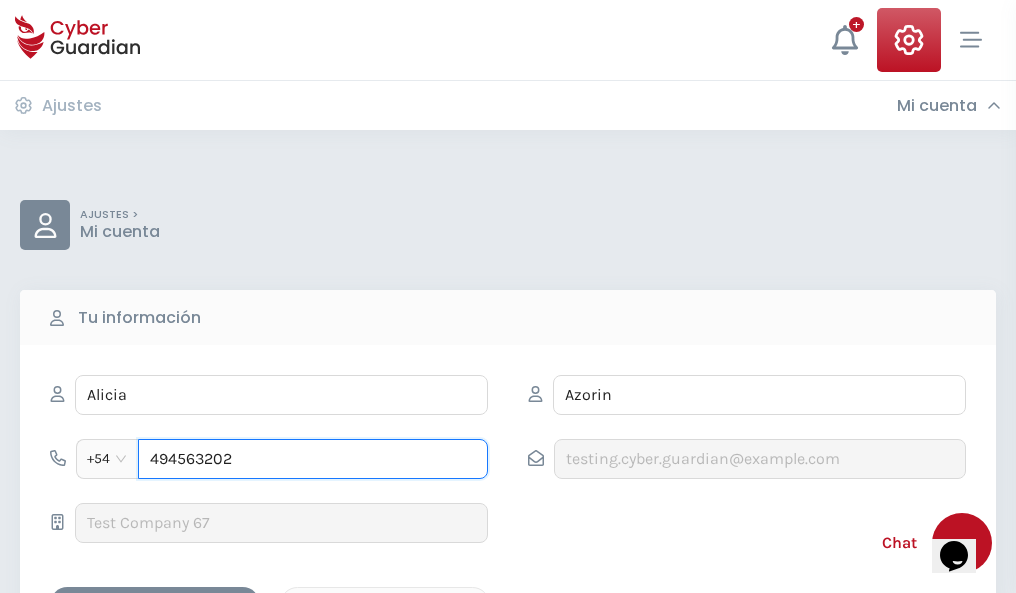 type on "4945632020" 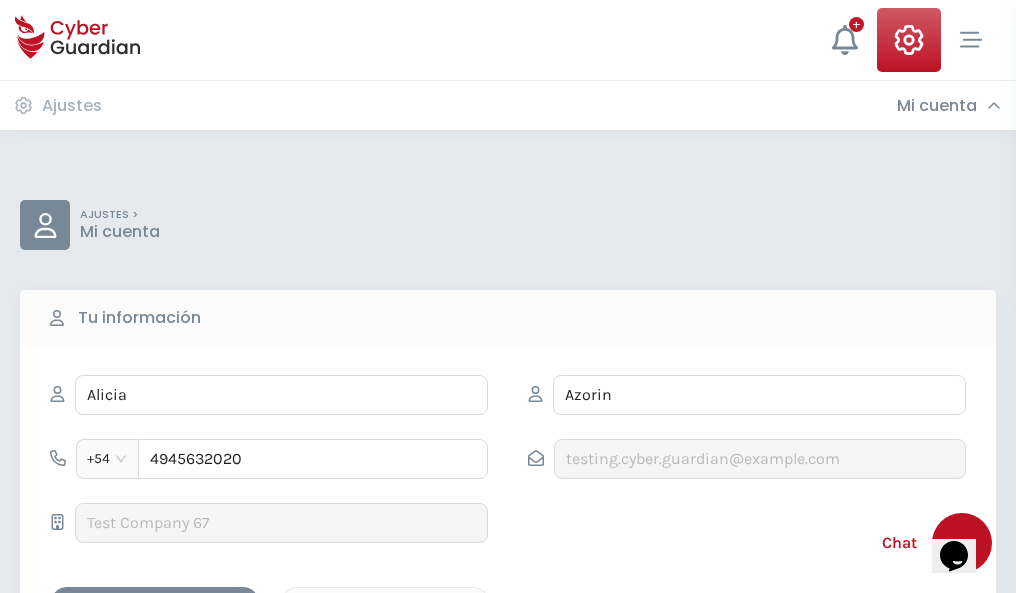 click on "Cancelar" at bounding box center [385, 604] 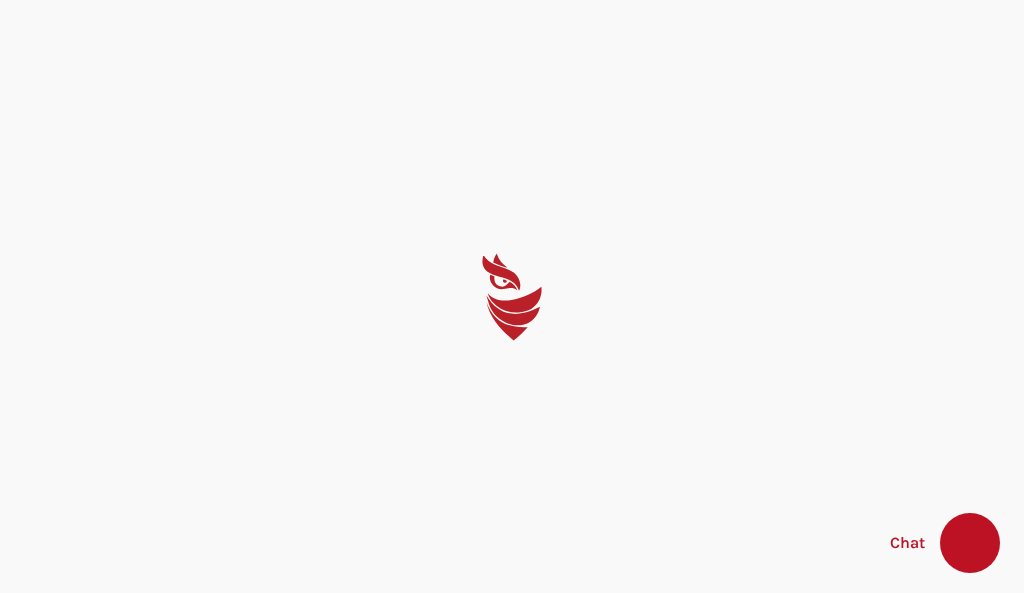 scroll, scrollTop: 0, scrollLeft: 0, axis: both 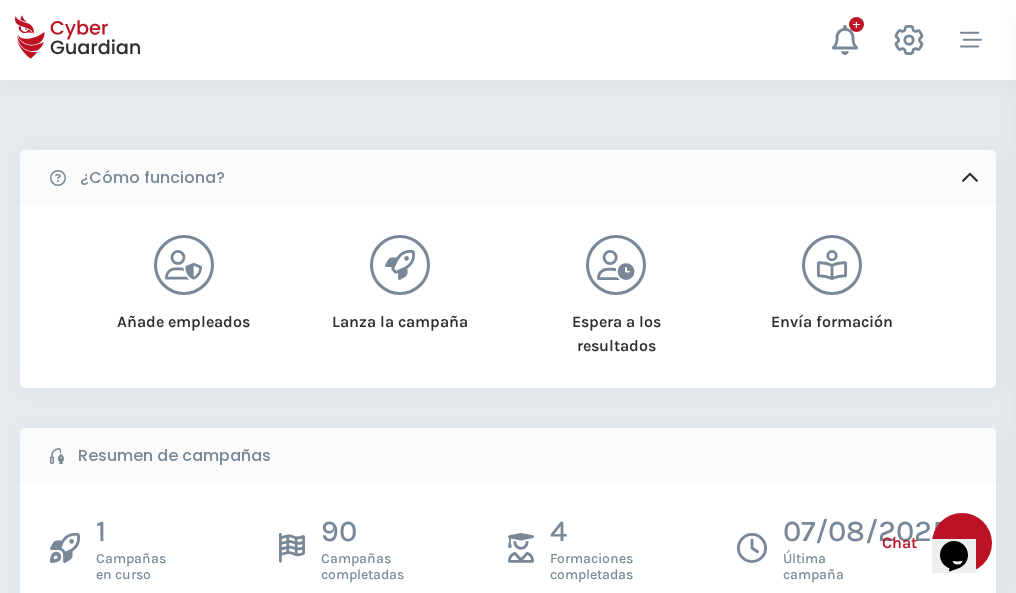 click on "Crear una campaña" at bounding box center [155, 645] 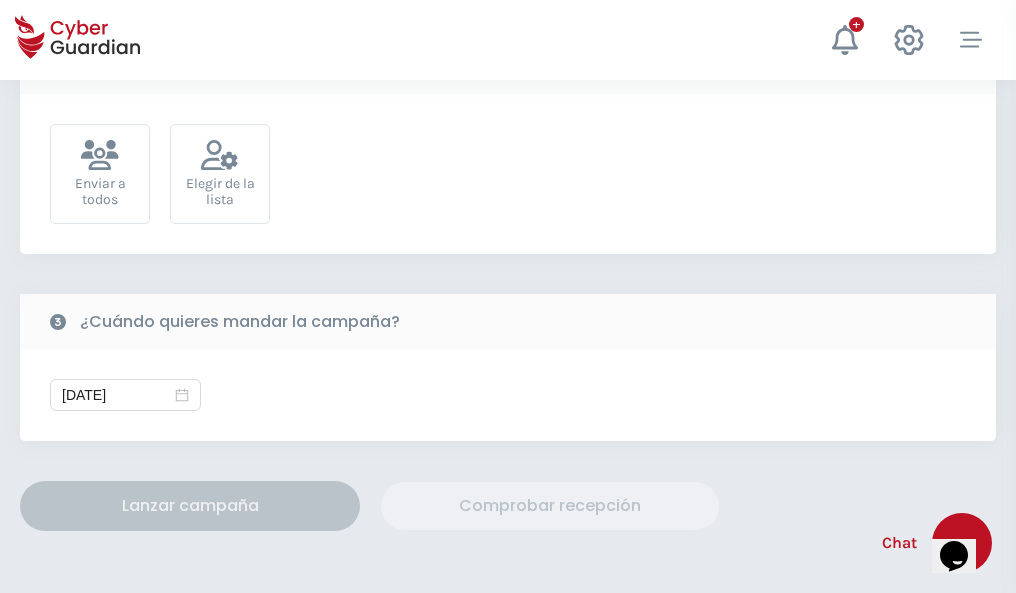 scroll, scrollTop: 732, scrollLeft: 0, axis: vertical 